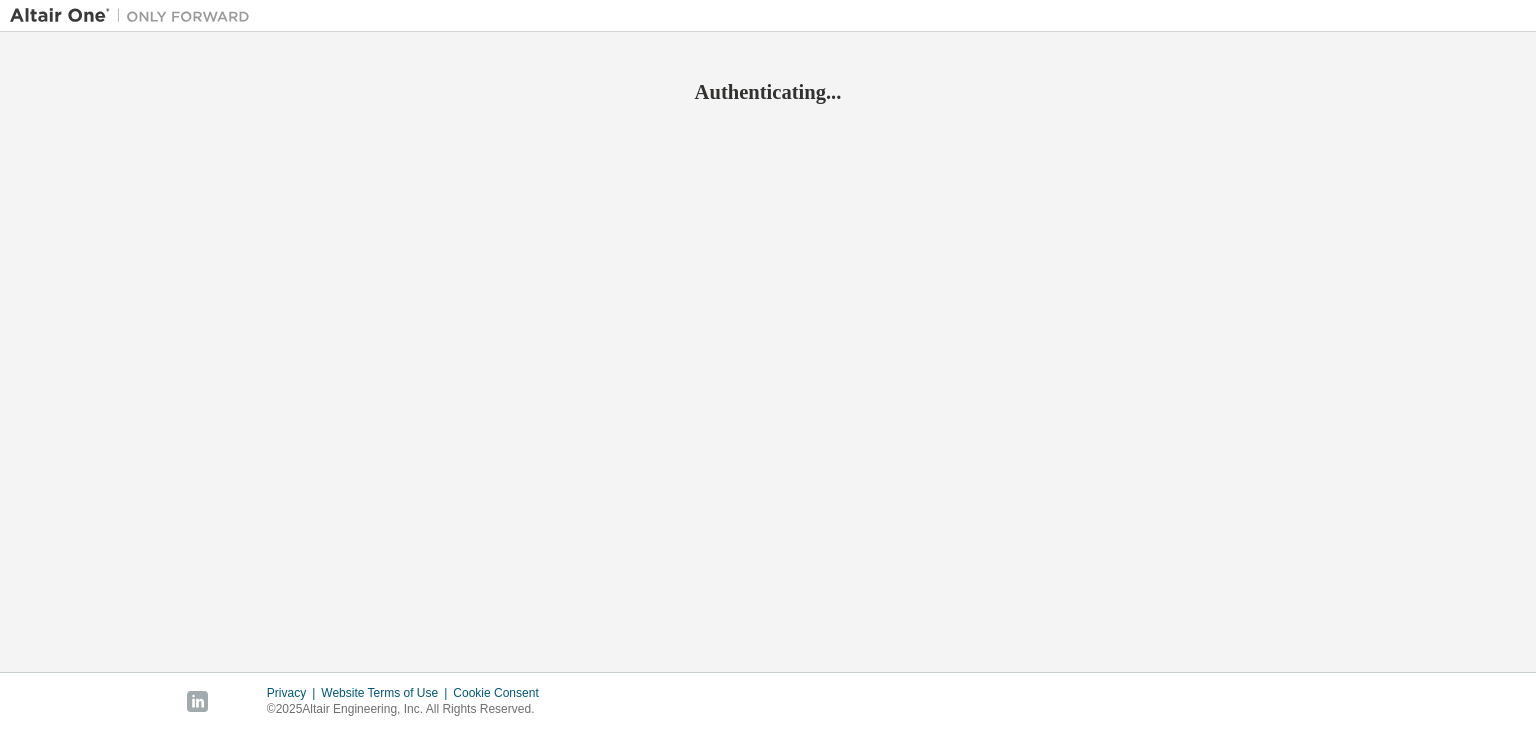 scroll, scrollTop: 0, scrollLeft: 0, axis: both 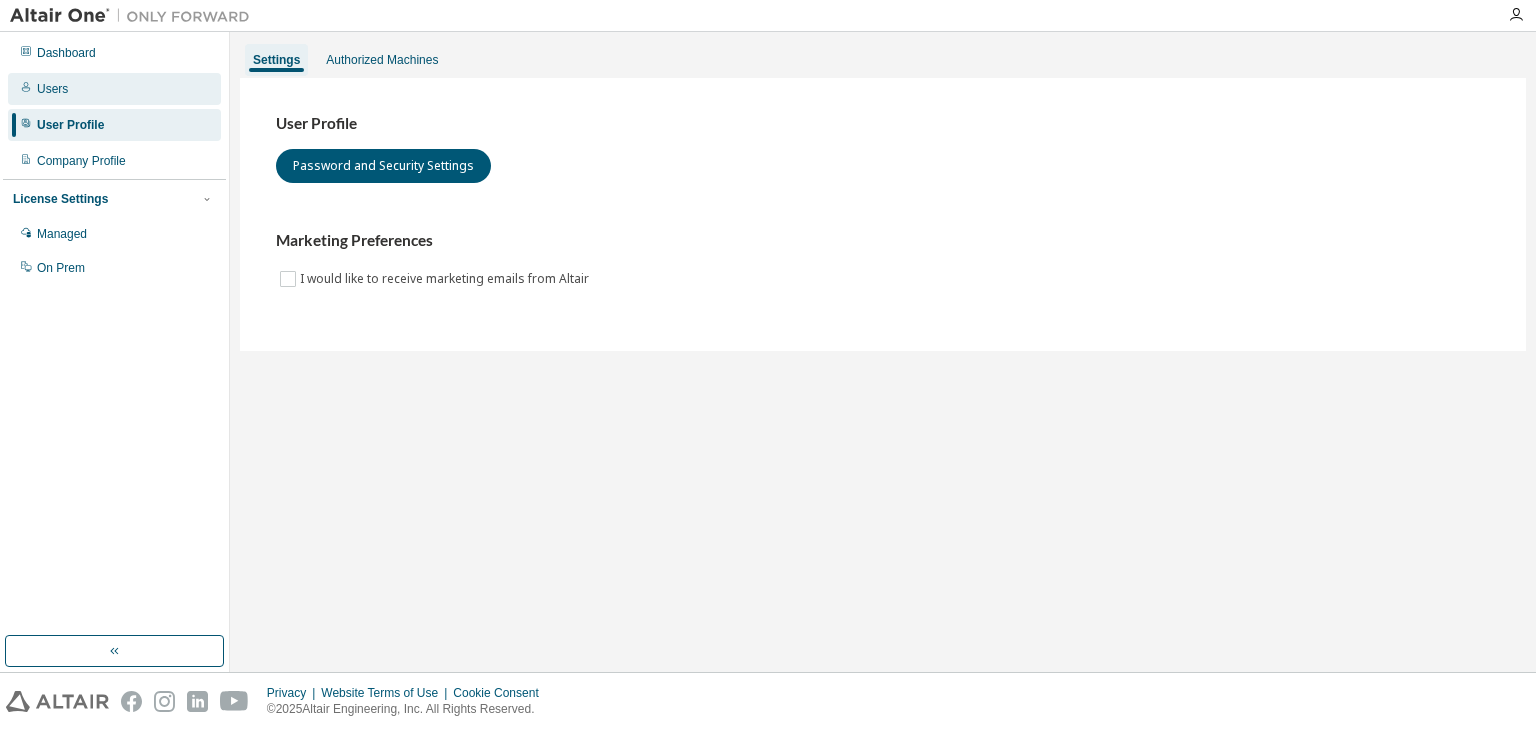 click on "Users" at bounding box center (52, 89) 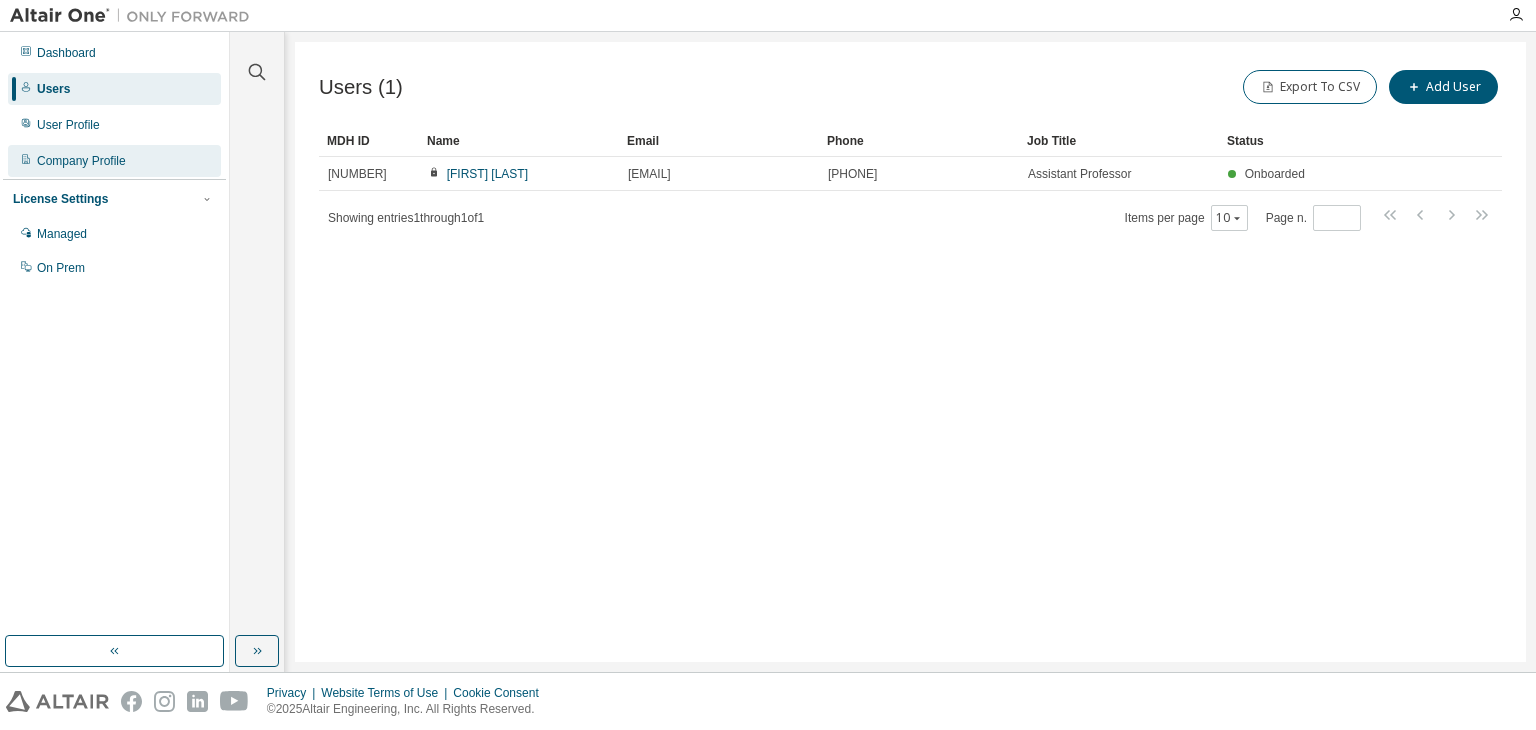 click on "Company Profile" at bounding box center (81, 161) 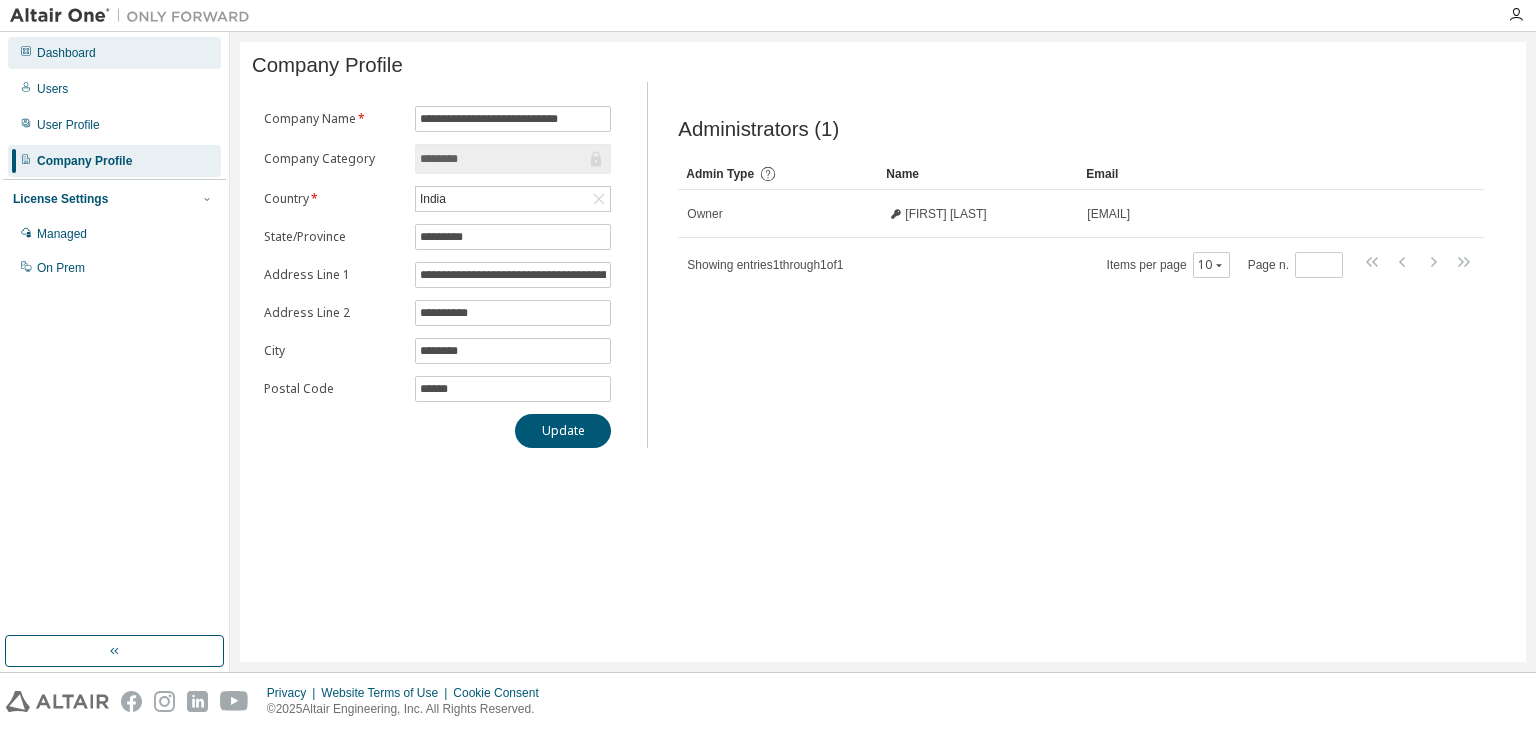 click on "Dashboard" at bounding box center (114, 53) 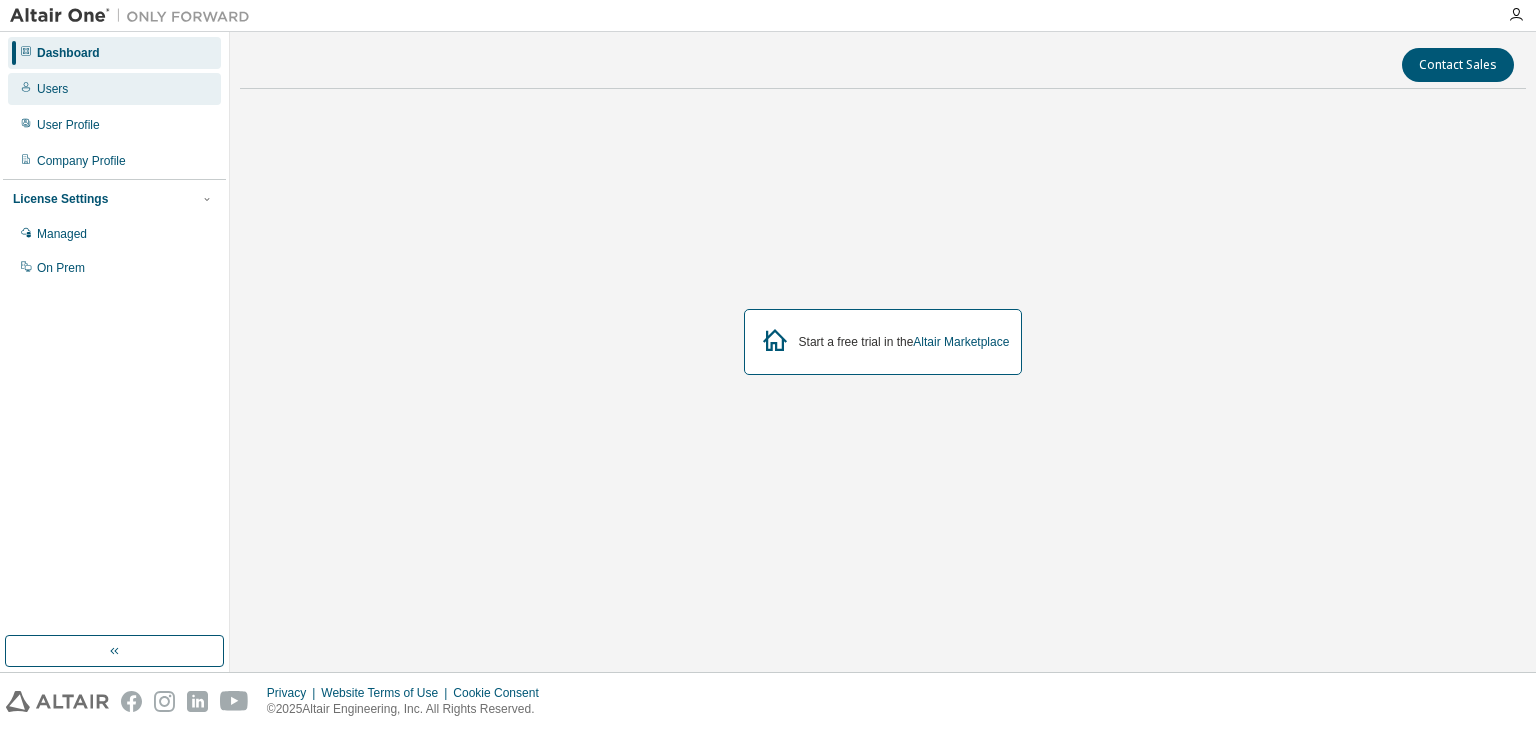 click on "Users" at bounding box center [52, 89] 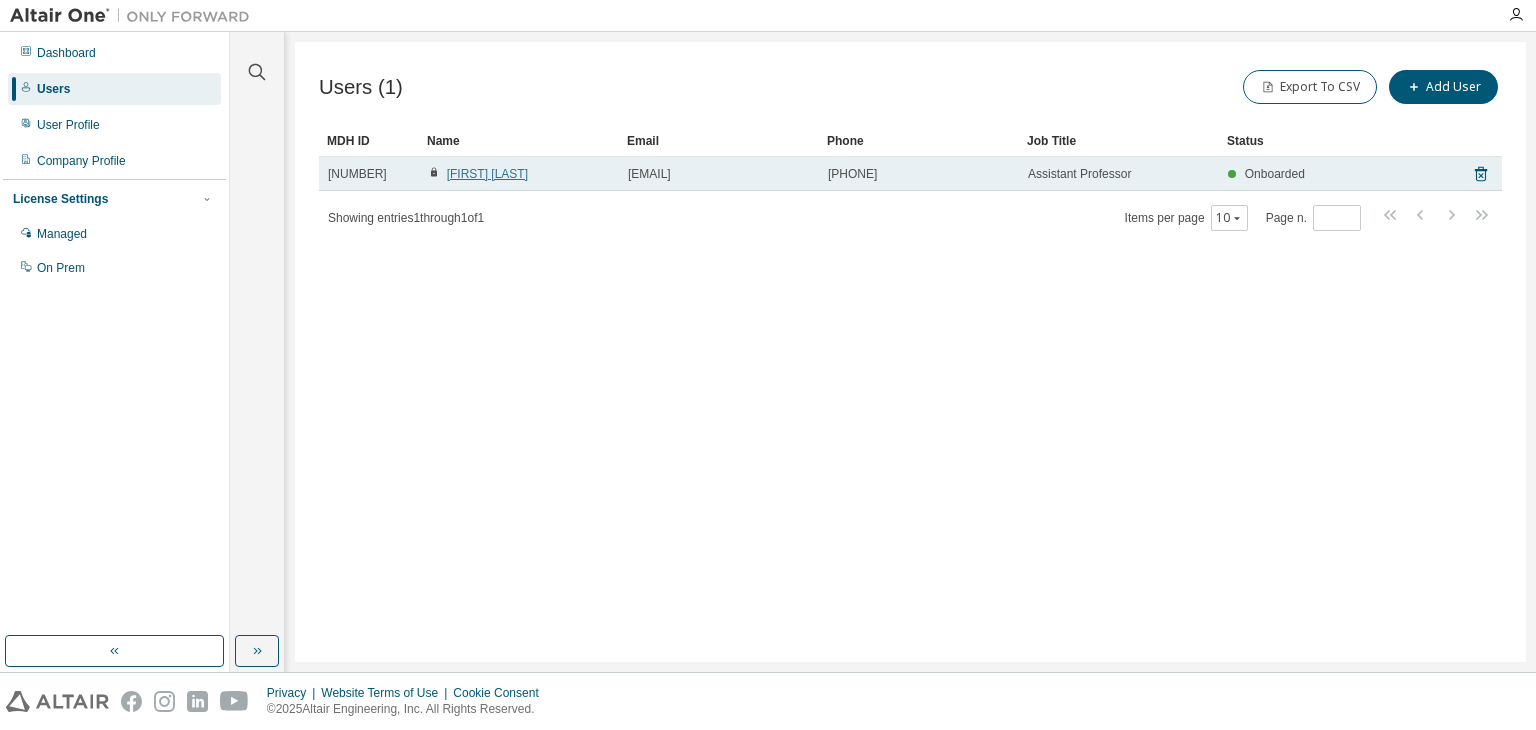 click on "Girish Karikatti" at bounding box center (487, 174) 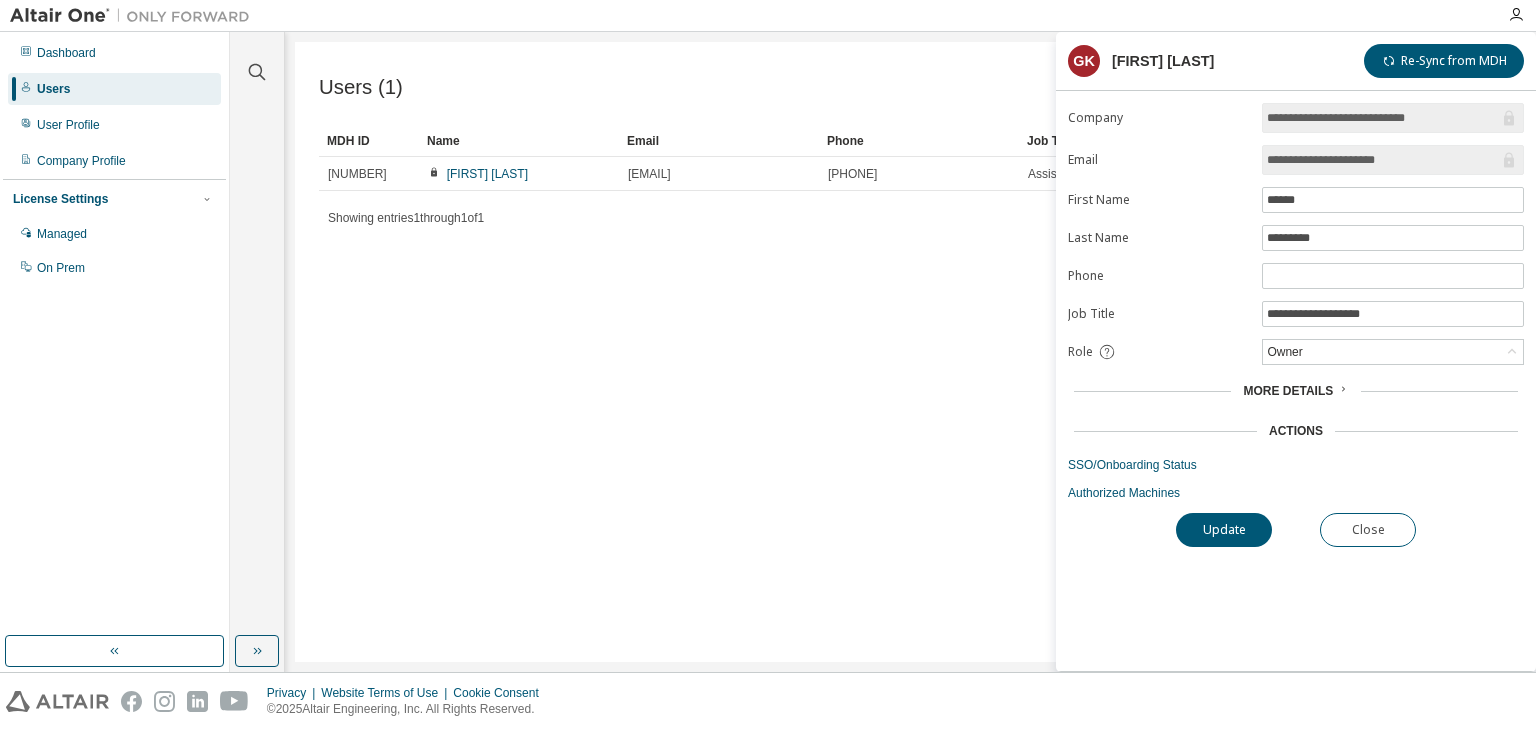 click on "More Details" at bounding box center [1295, 391] 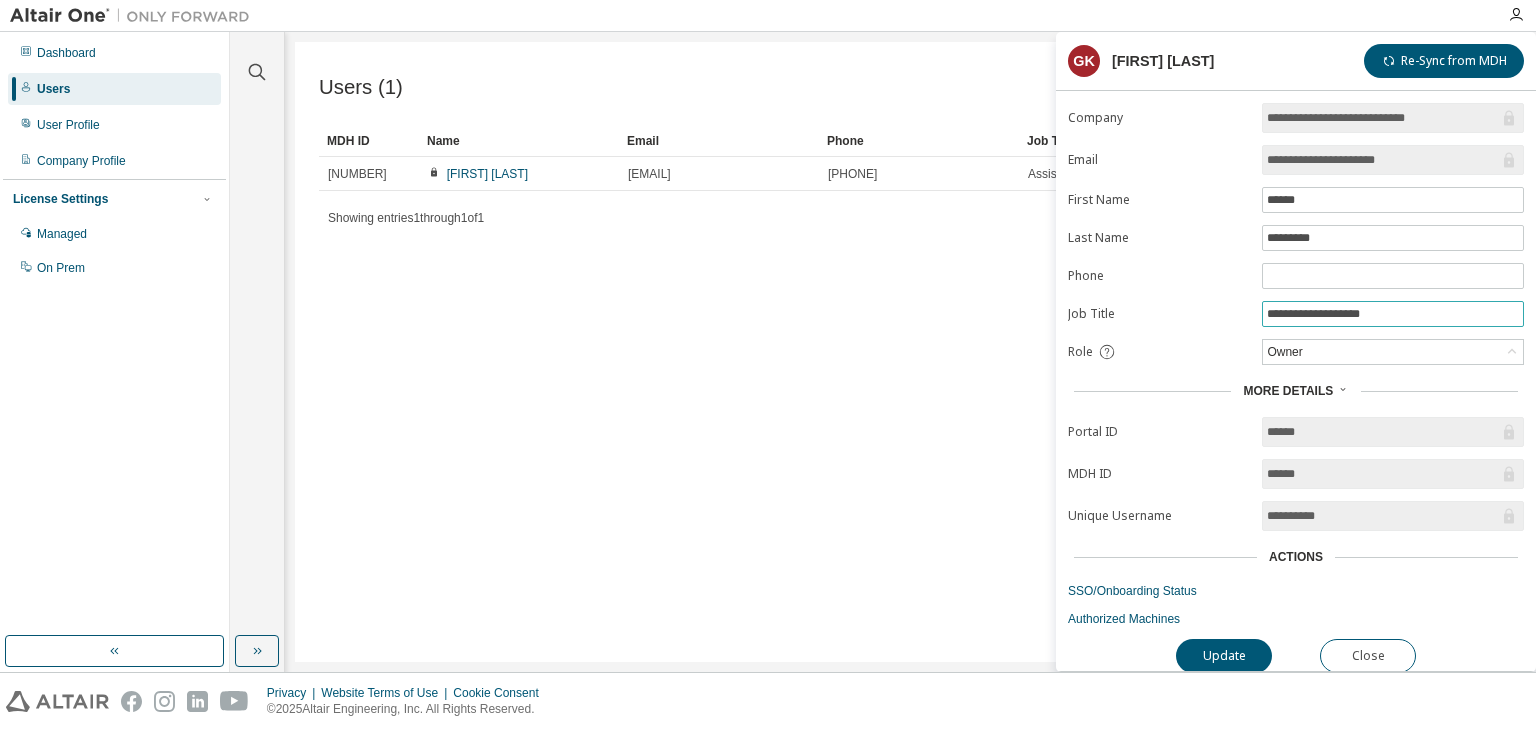 drag, startPoint x: 1388, startPoint y: 316, endPoint x: 1126, endPoint y: 309, distance: 262.0935 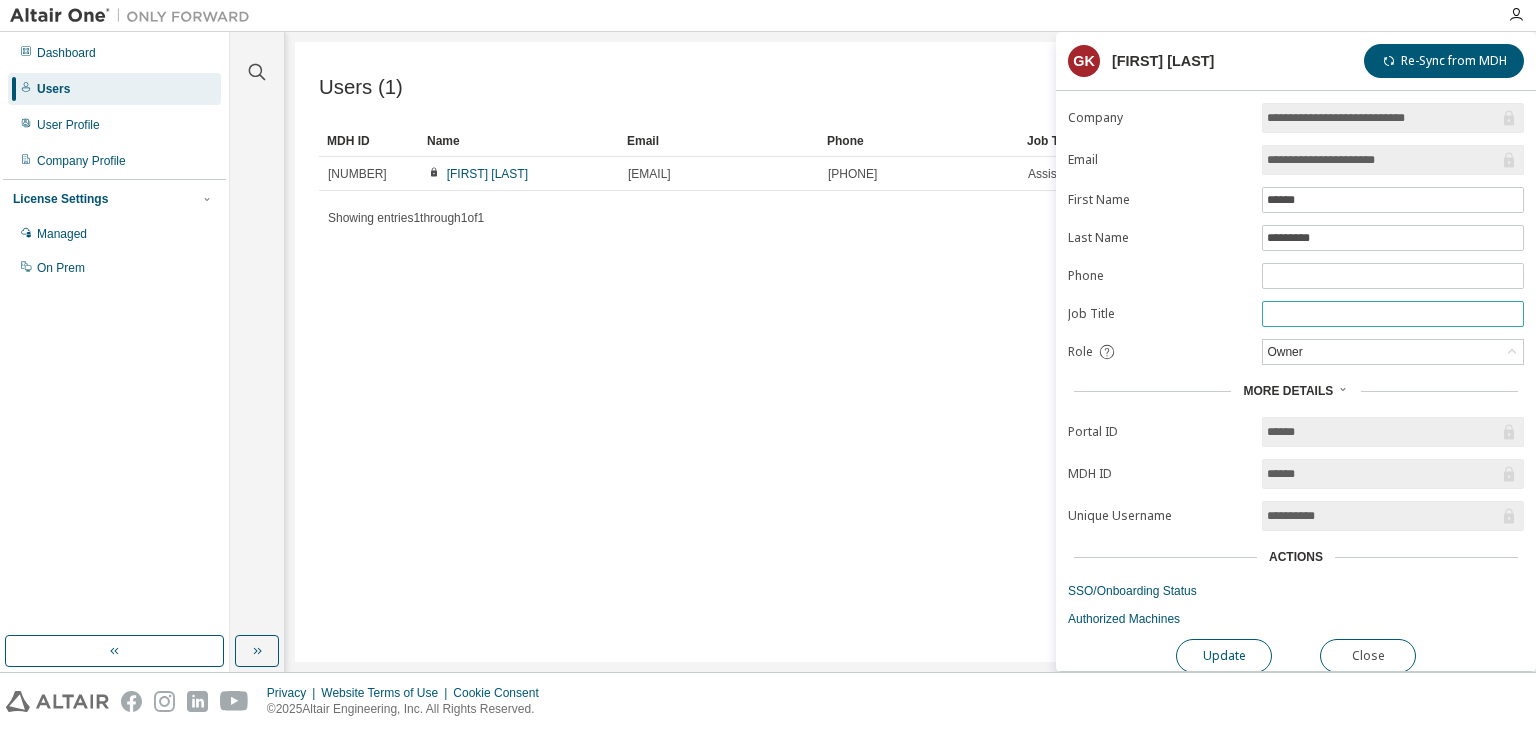type 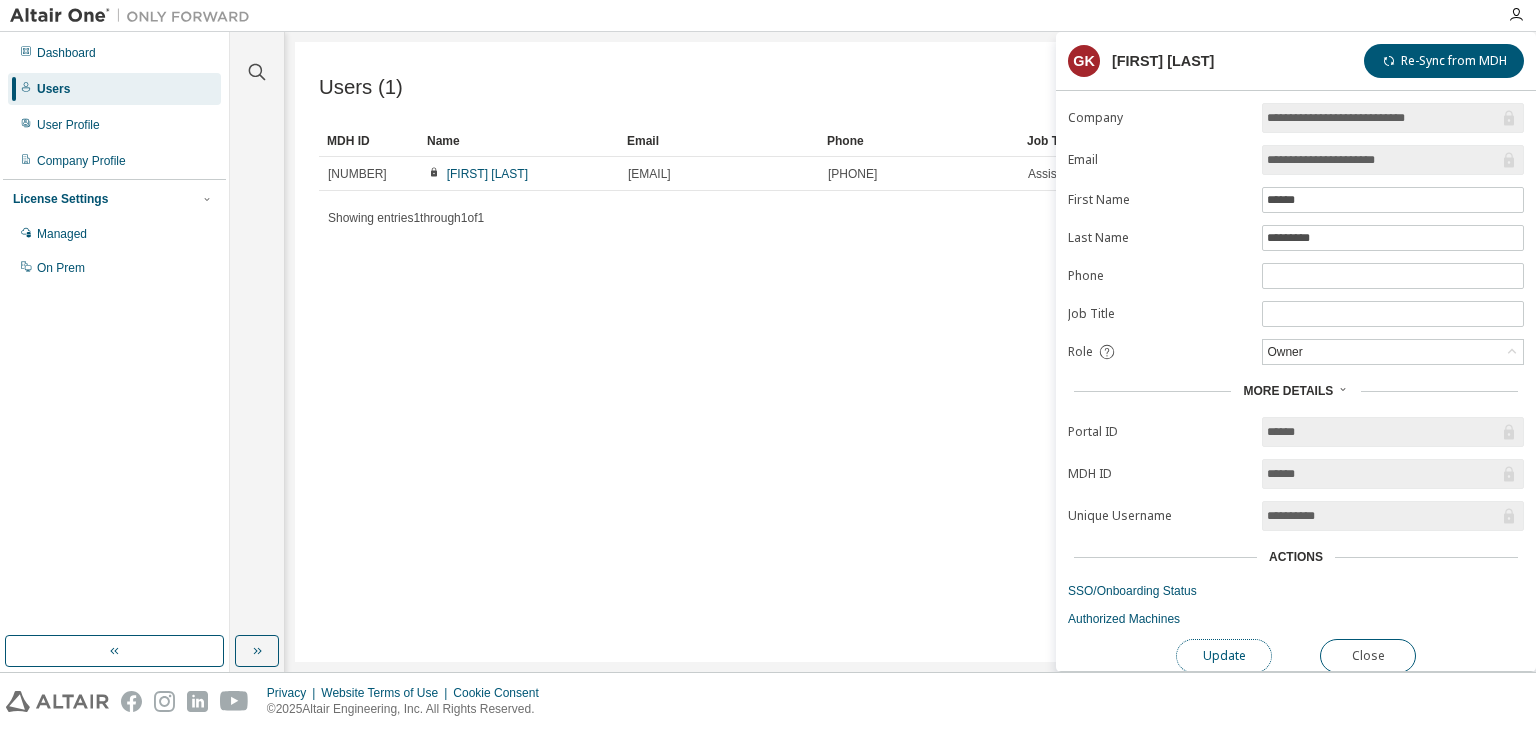 click on "Update" at bounding box center [1224, 656] 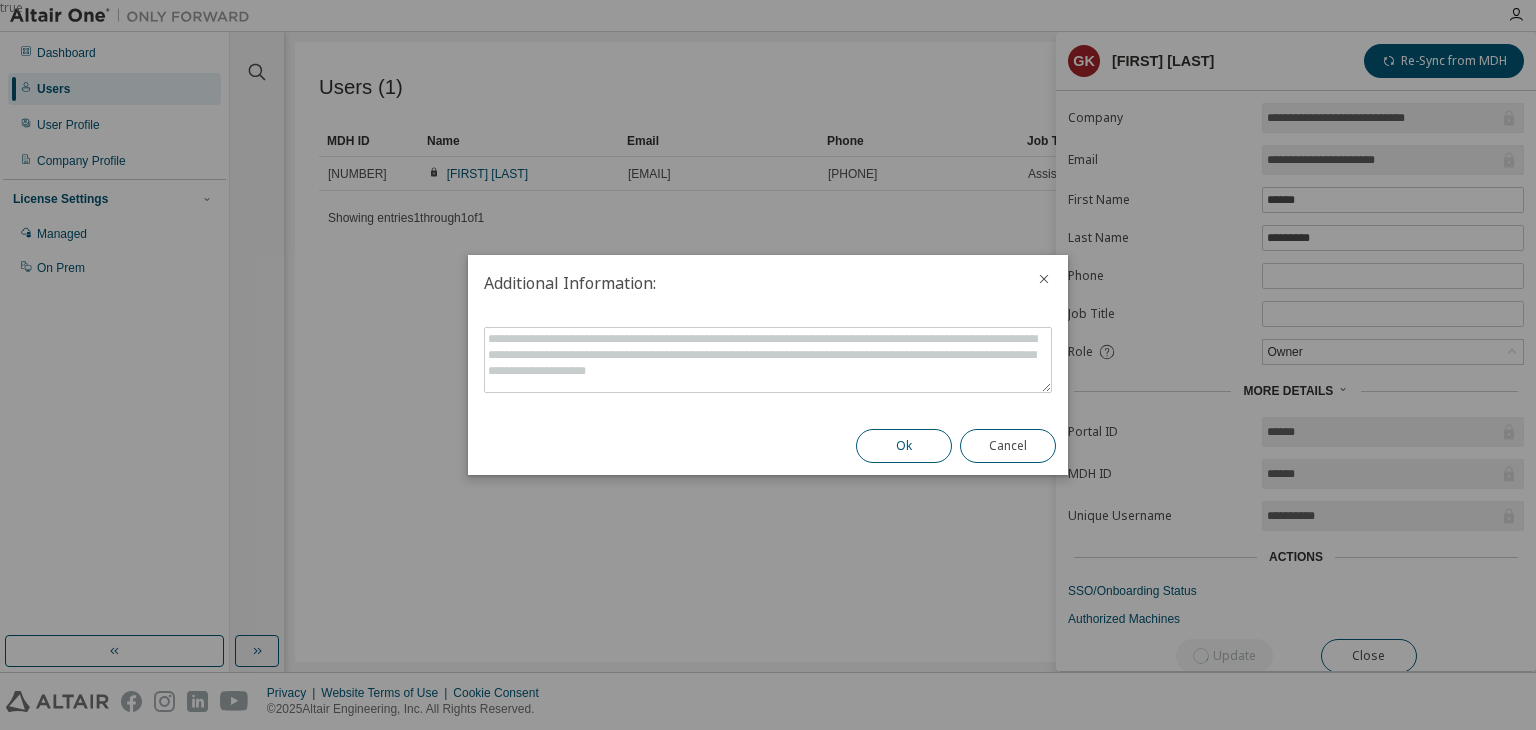 click on "Ok" at bounding box center [904, 446] 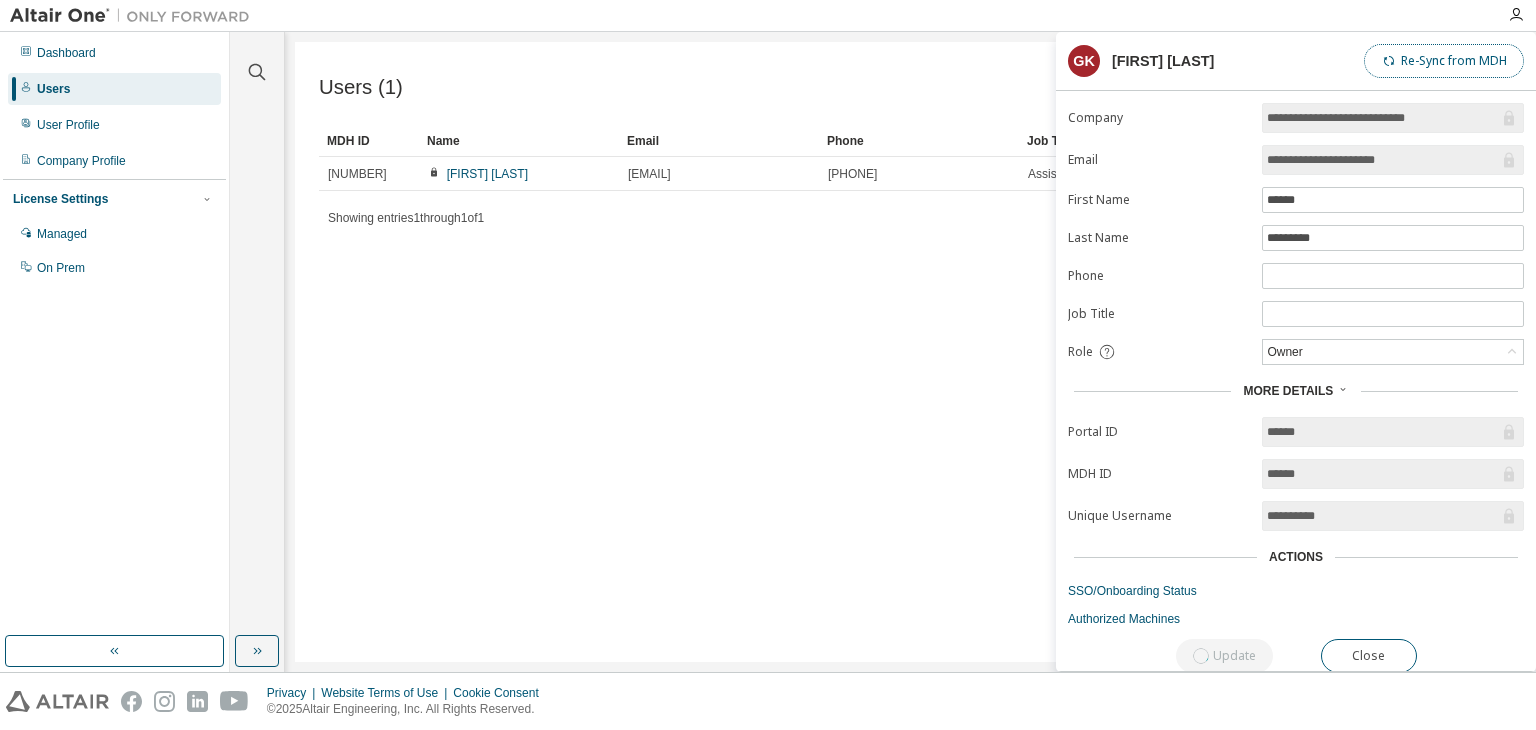 click on "Re-Sync from MDH" at bounding box center (1444, 61) 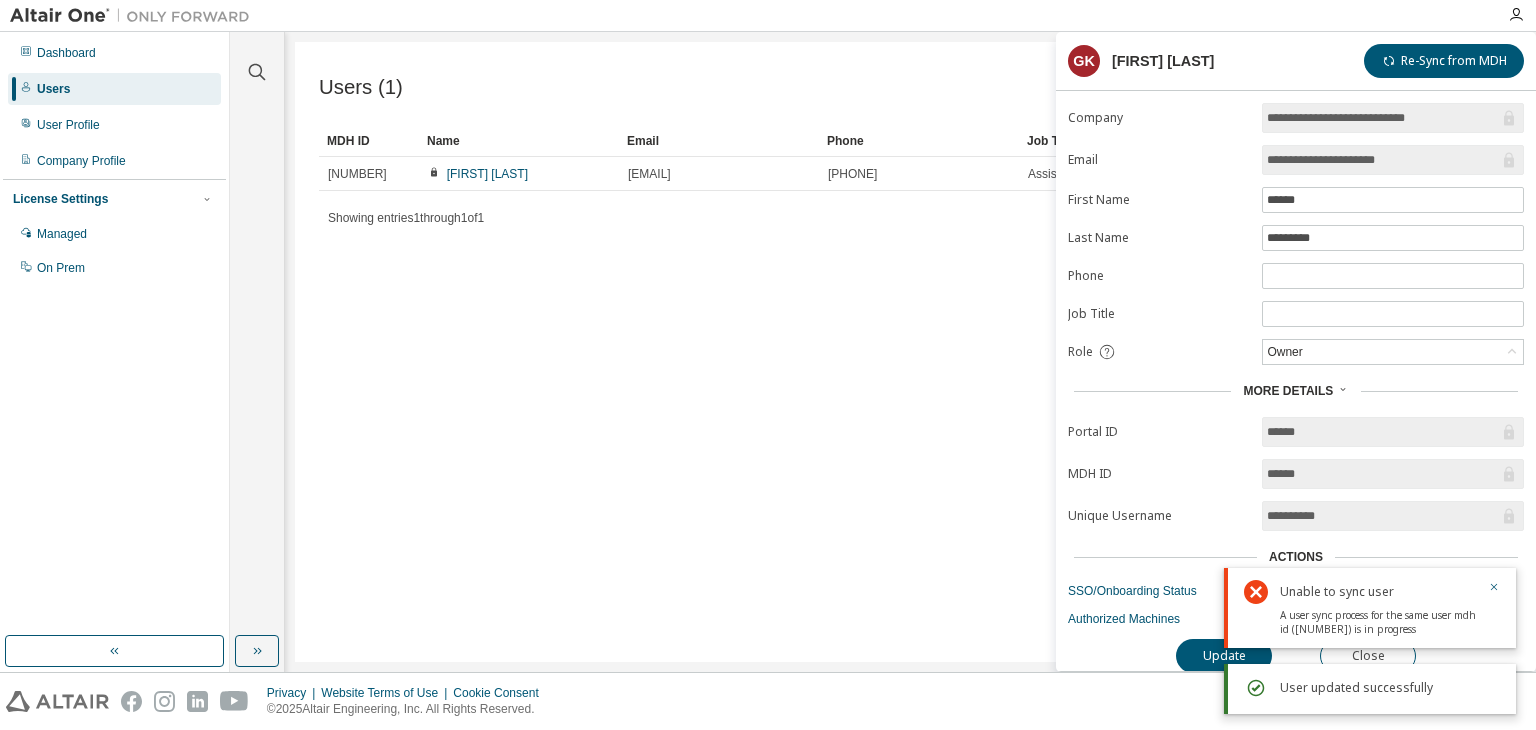 click on "Users (1) Export To CSV Add User Clear Load Save Save As Field Operator Value Select filter Select operand Add criteria Search MDH ID Name Email Phone Job Title Status 414325    Girish Karikatti girish_k@kletech.ac.in 8884044016 Assistant Professor Onboarded Showing entries  1  through  1  of  1 Items per page 10 Page n. *" at bounding box center (910, 352) 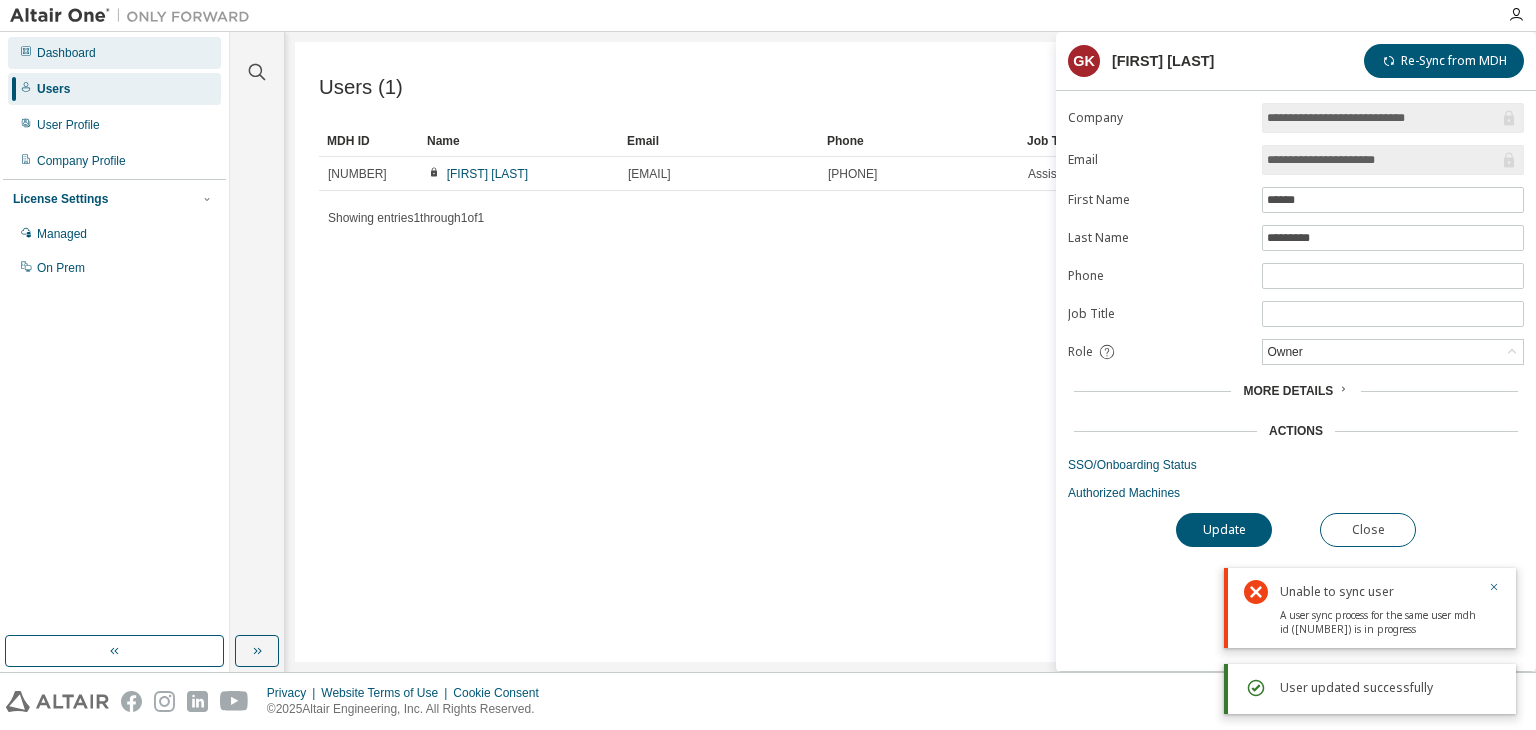 click on "Dashboard" at bounding box center [114, 53] 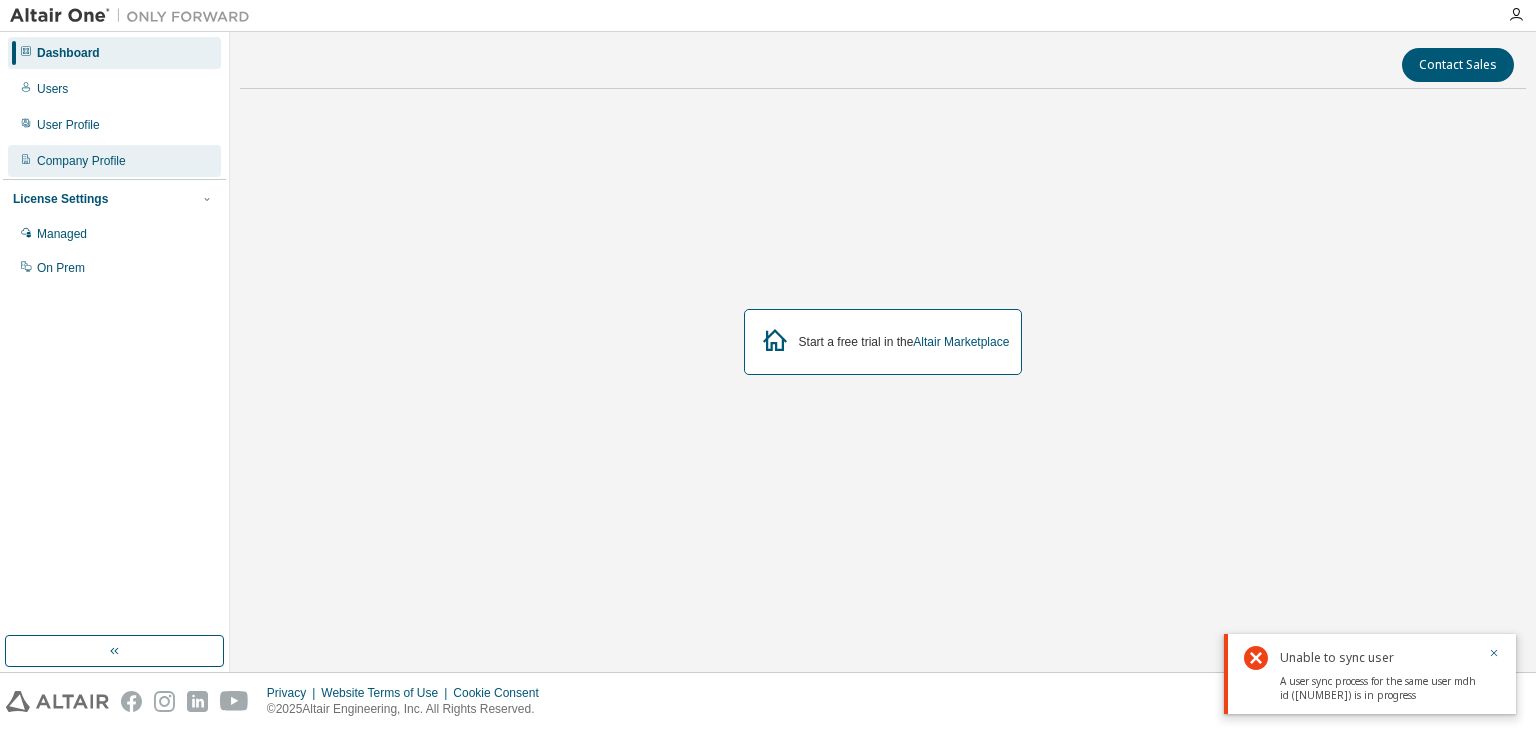 click on "Company Profile" at bounding box center (114, 161) 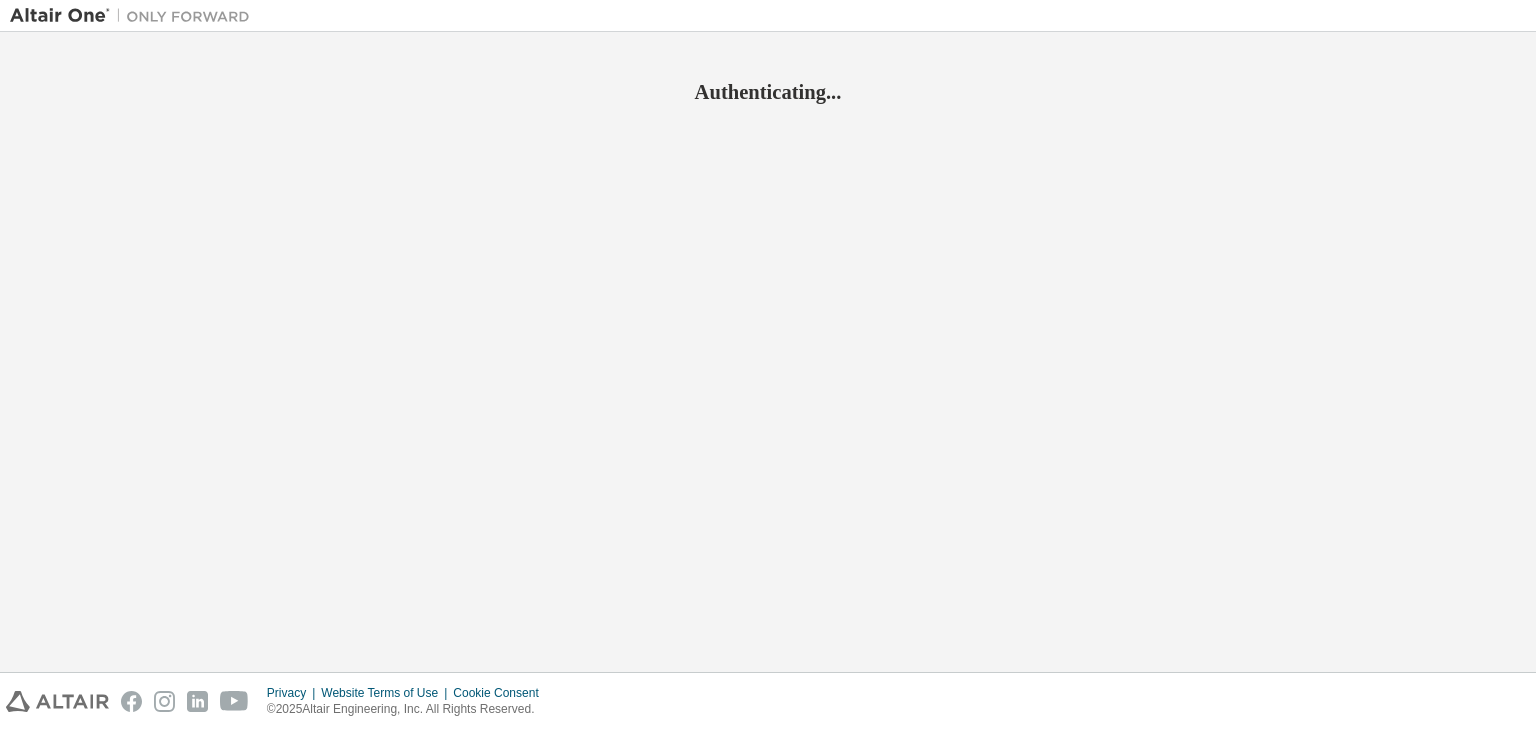 scroll, scrollTop: 0, scrollLeft: 0, axis: both 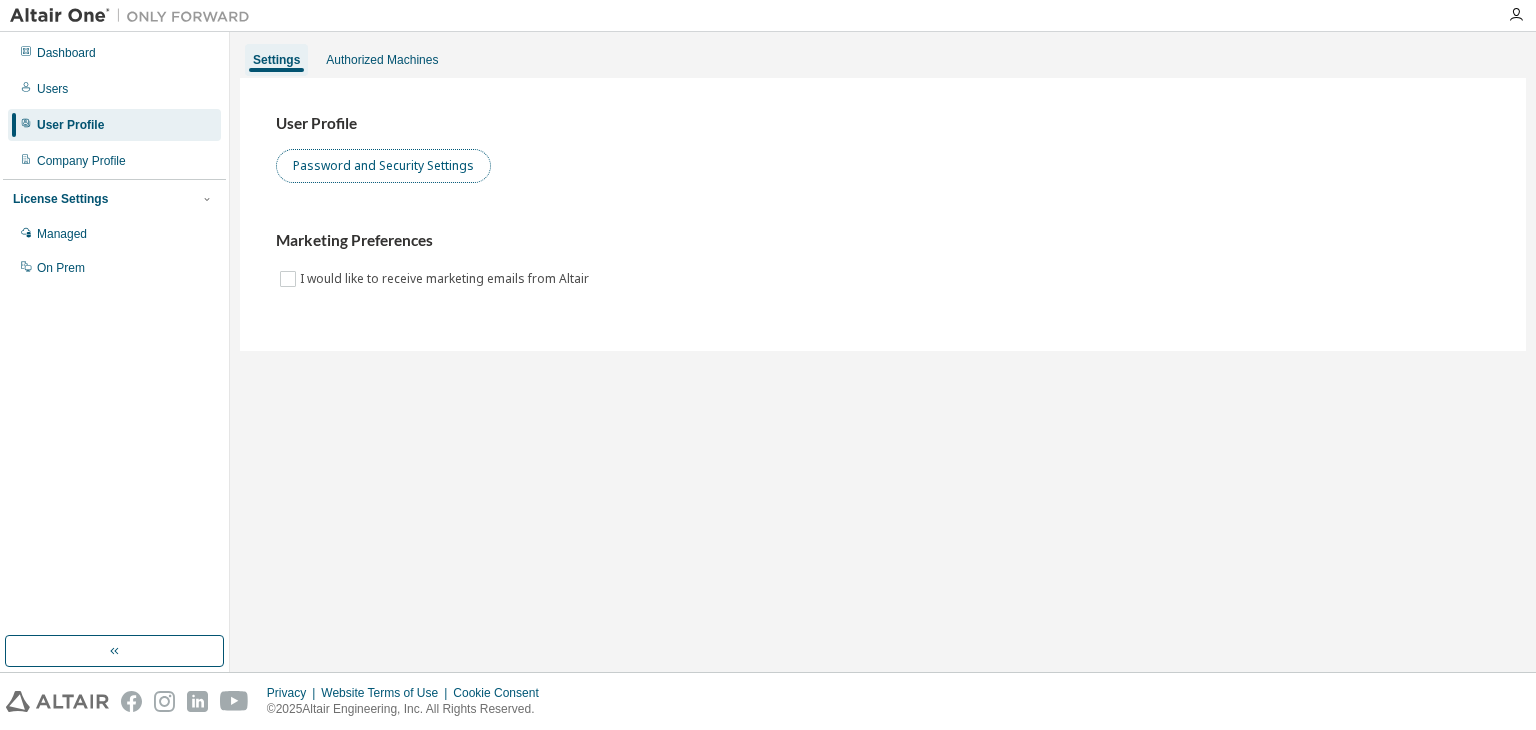 click on "Password and Security Settings" at bounding box center (383, 166) 